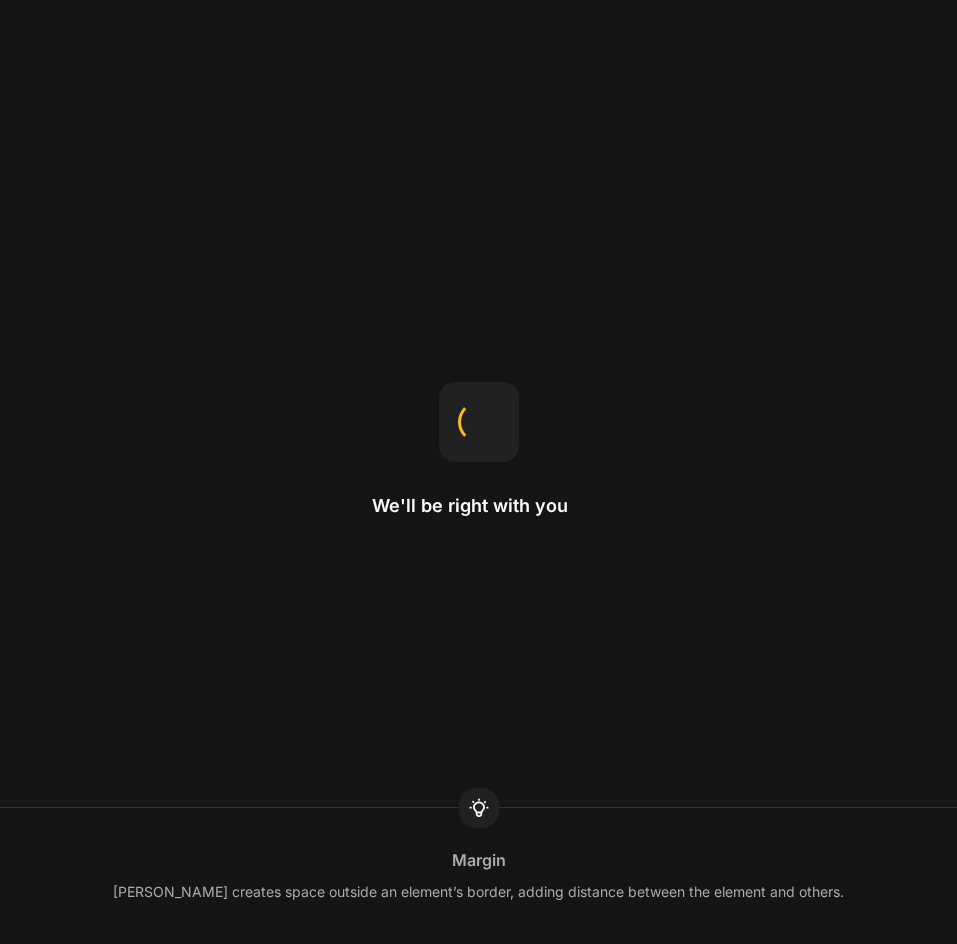 scroll, scrollTop: 0, scrollLeft: 0, axis: both 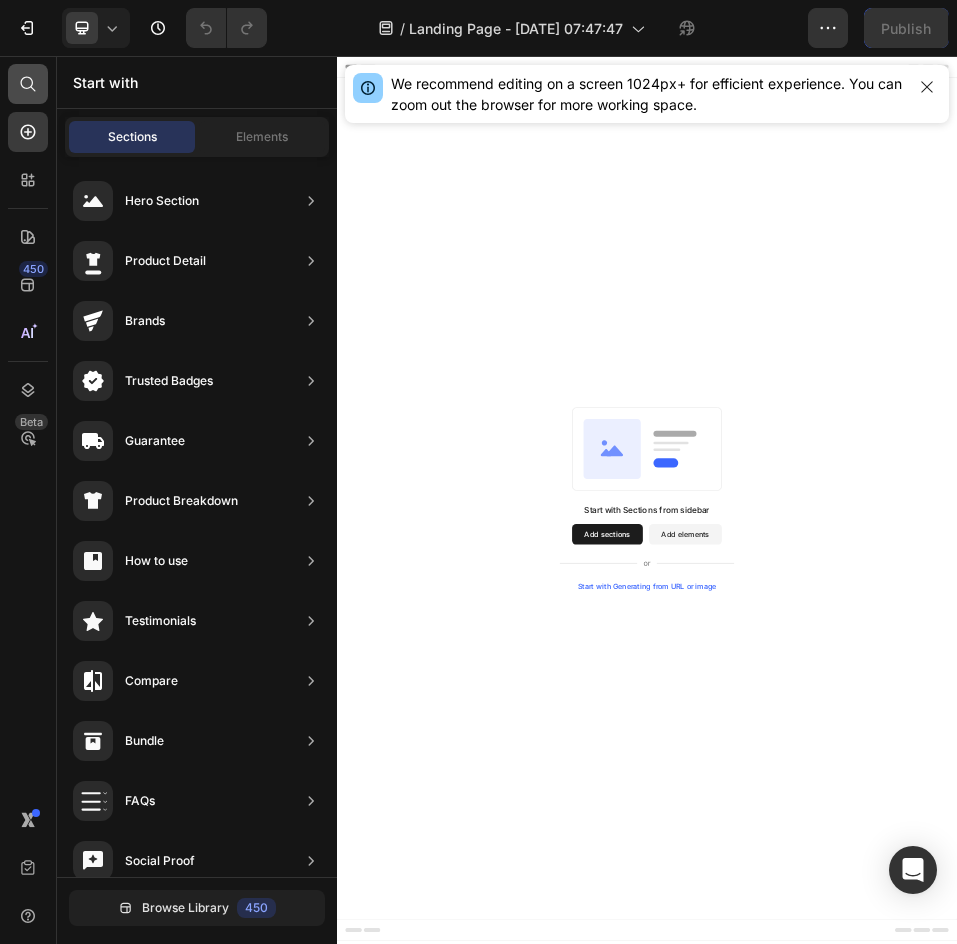 click 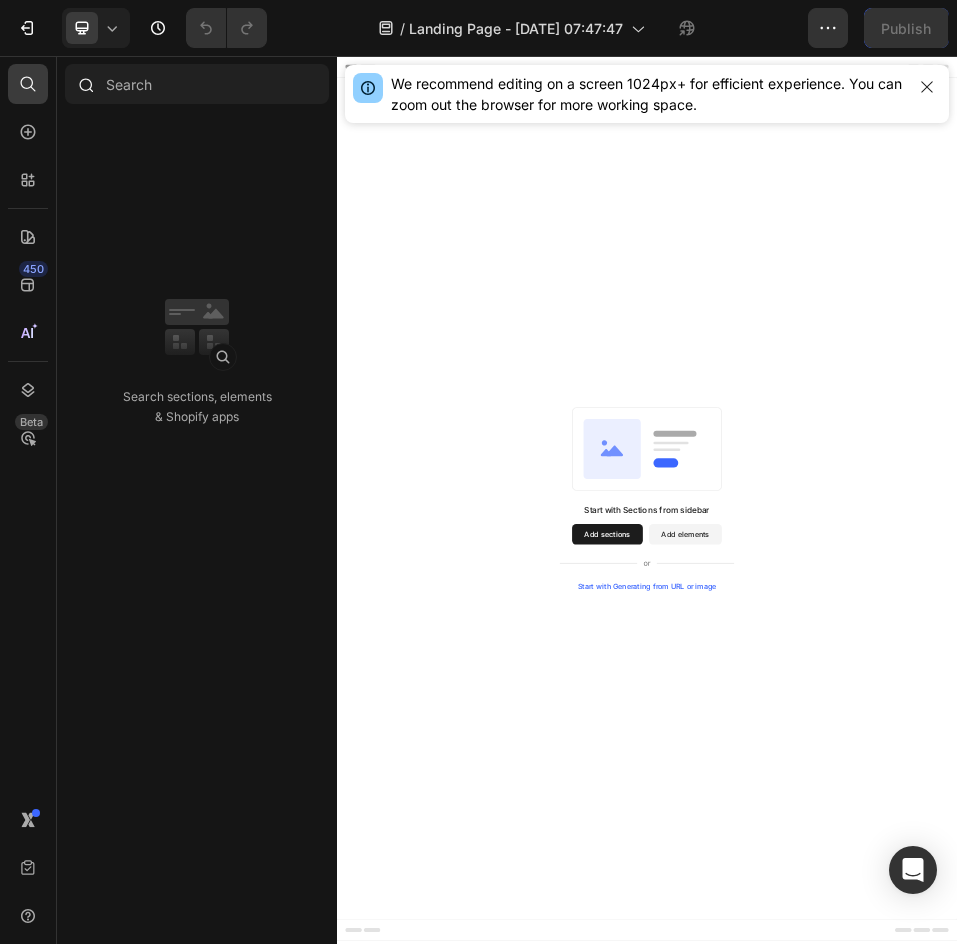 type on "c" 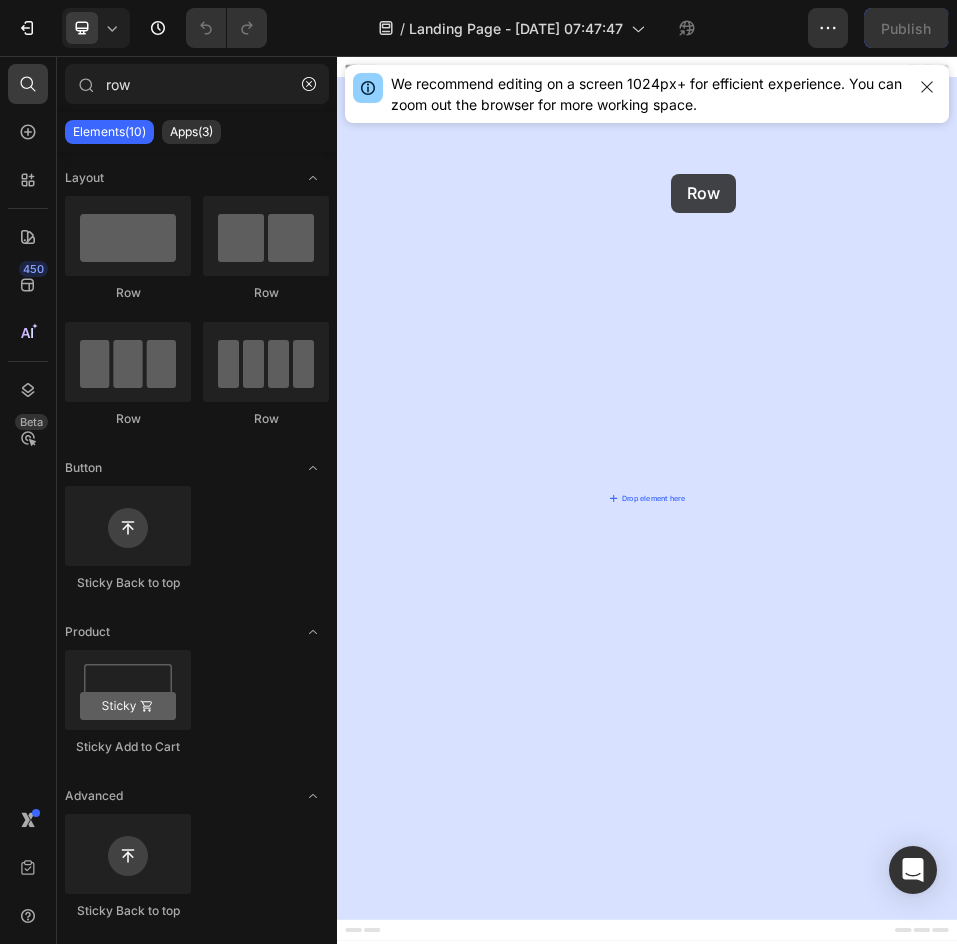 drag, startPoint x: 457, startPoint y: 305, endPoint x: 983, endPoint y: 284, distance: 526.419 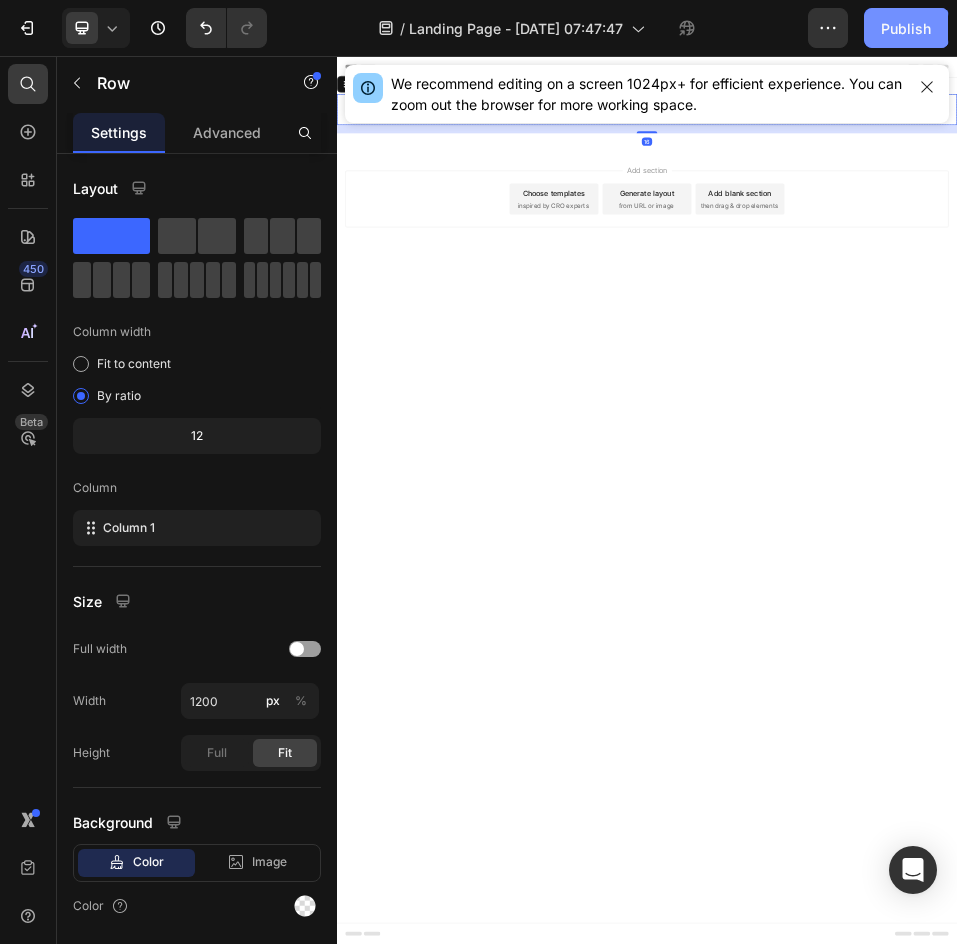 click on "Publish" 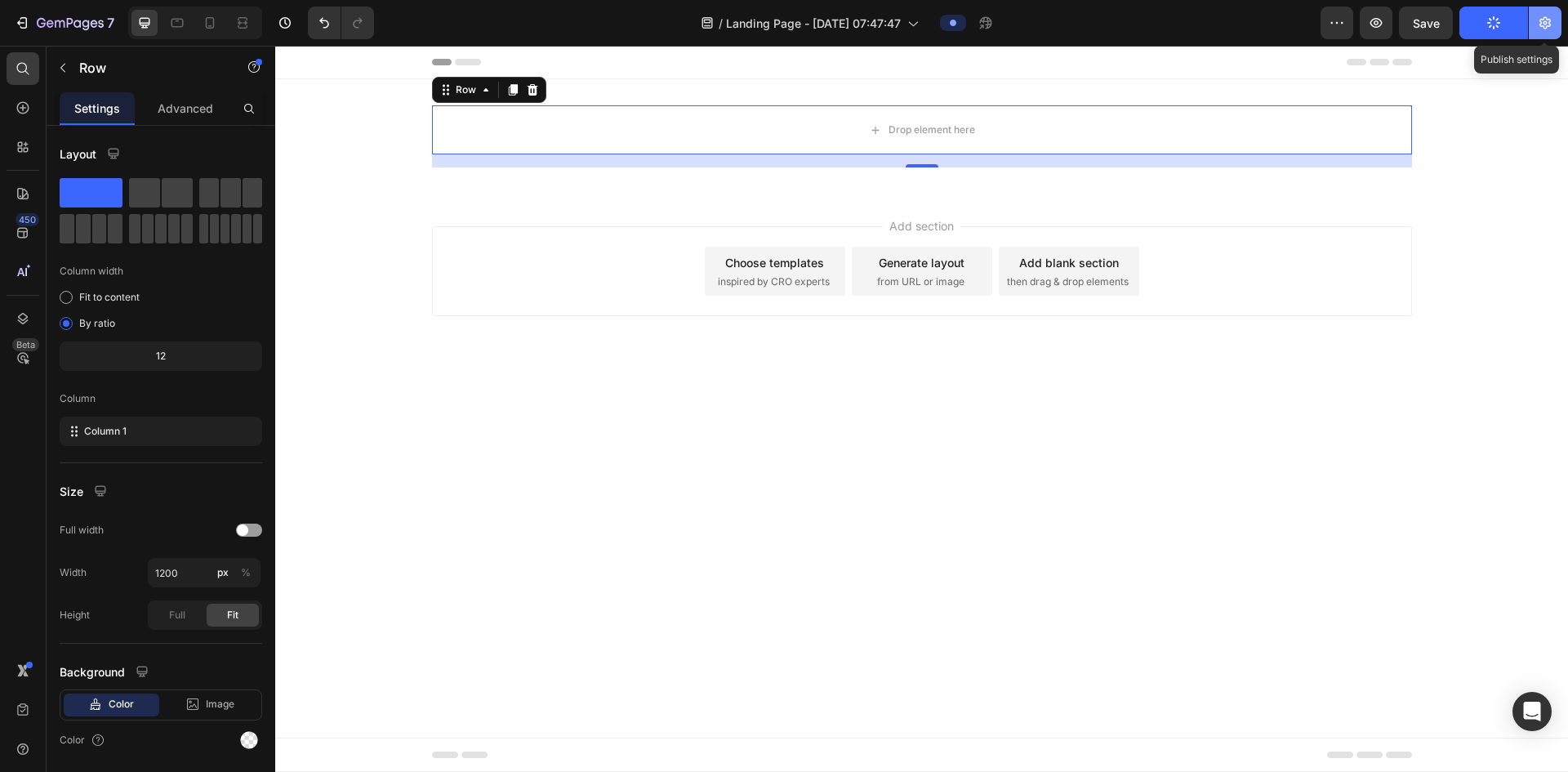 click 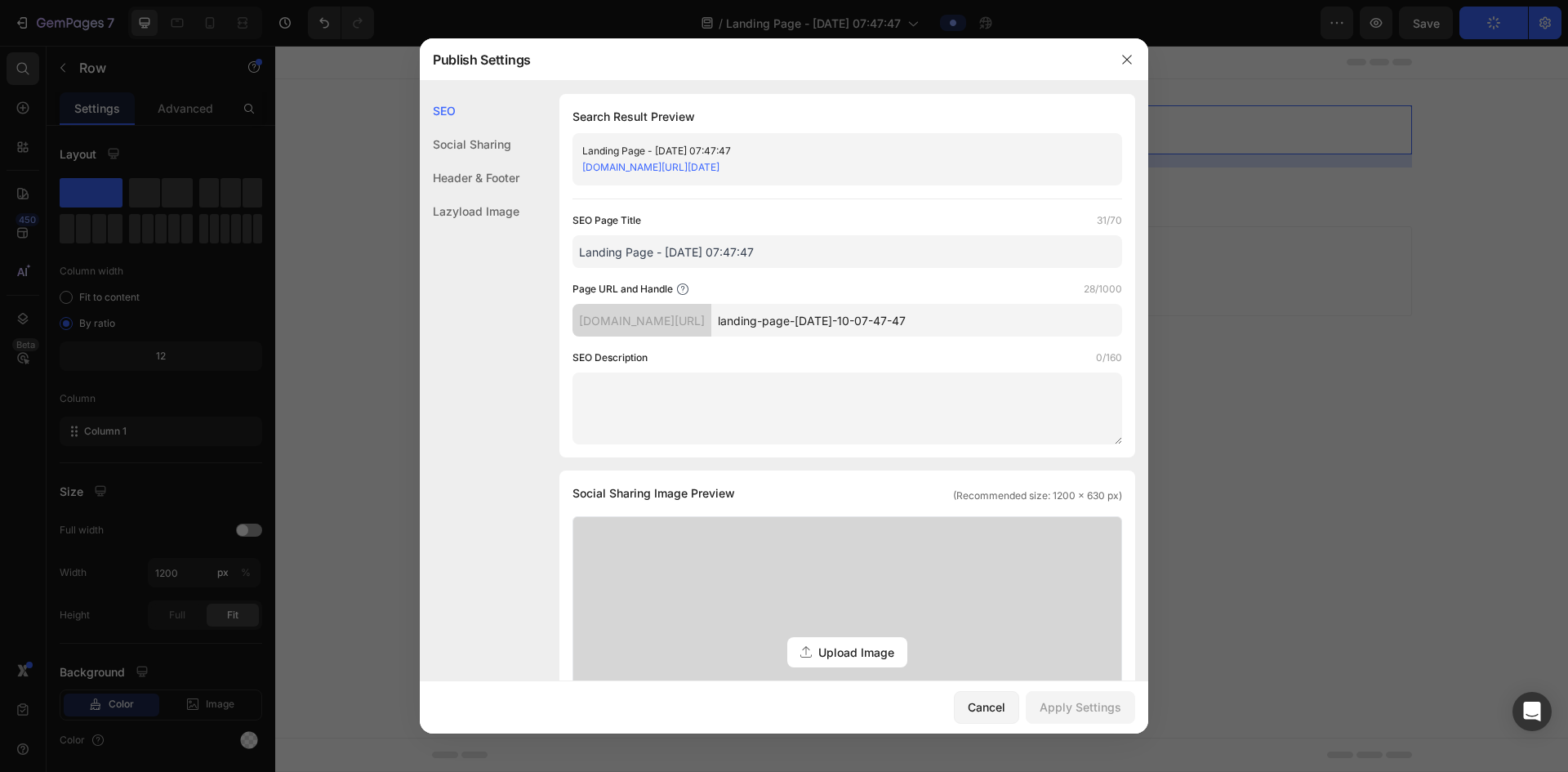 click on "[DOMAIN_NAME][URL][DATE]" at bounding box center (651, 167) 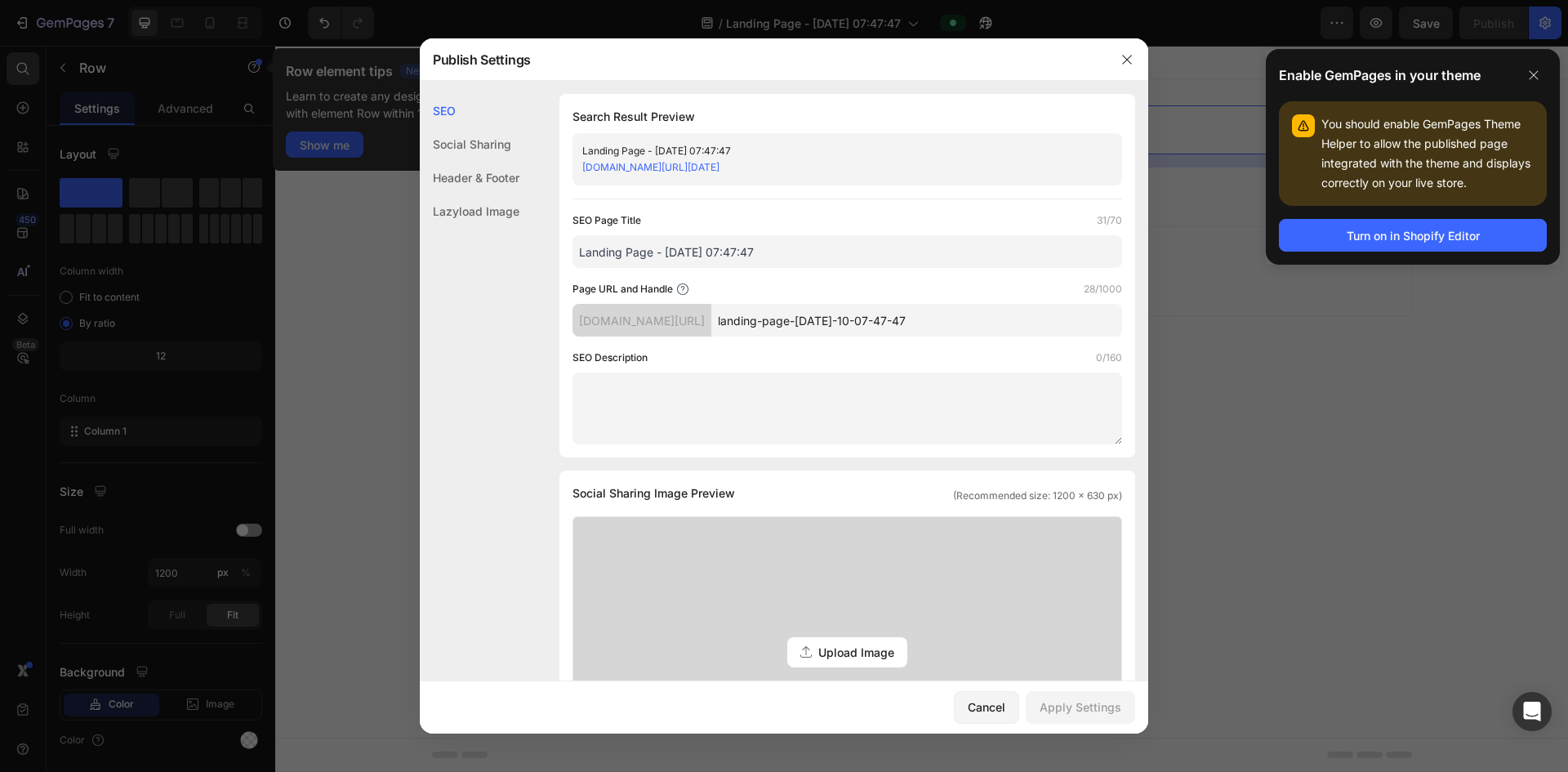 click at bounding box center [784, 386] 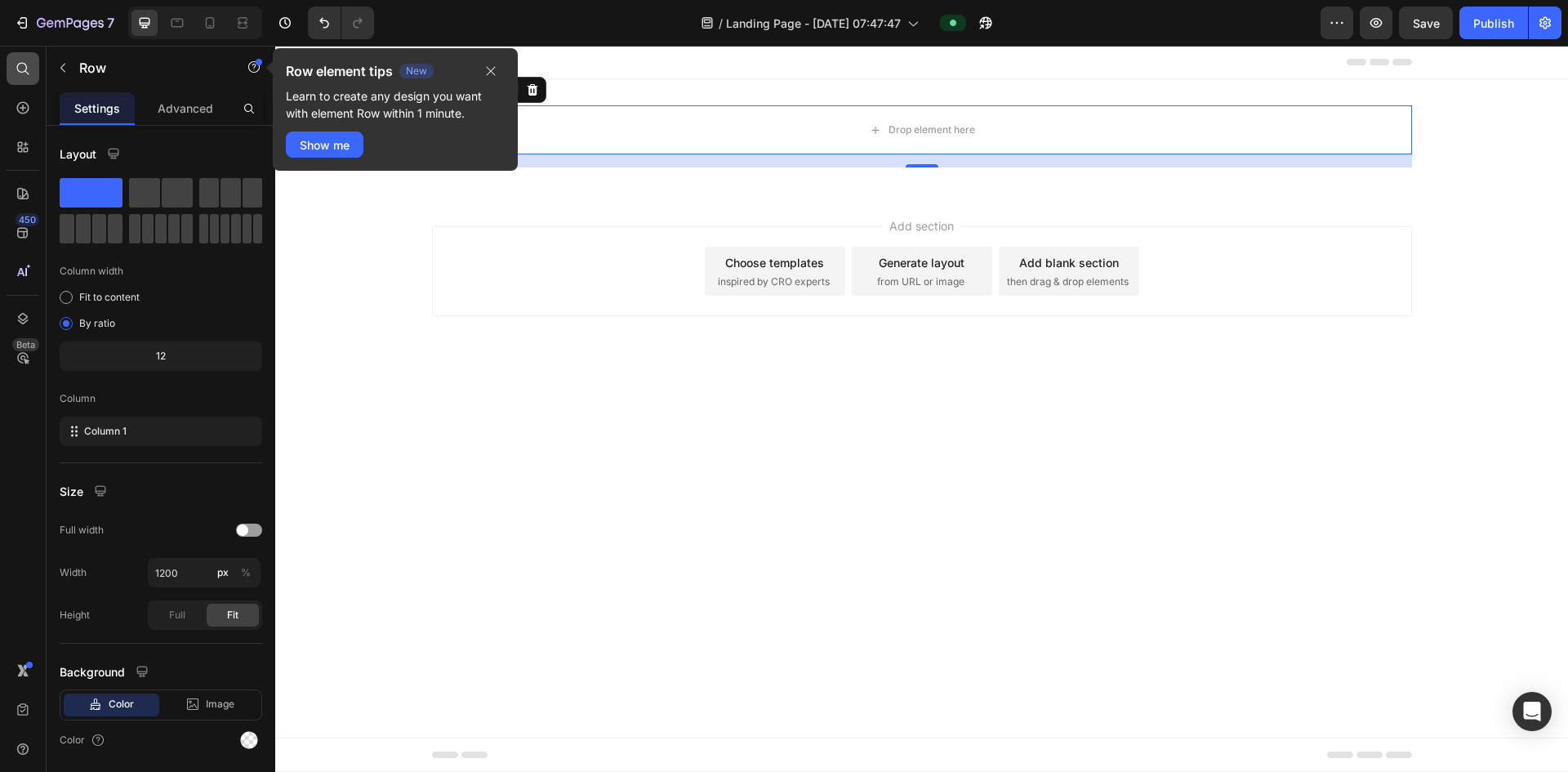 click 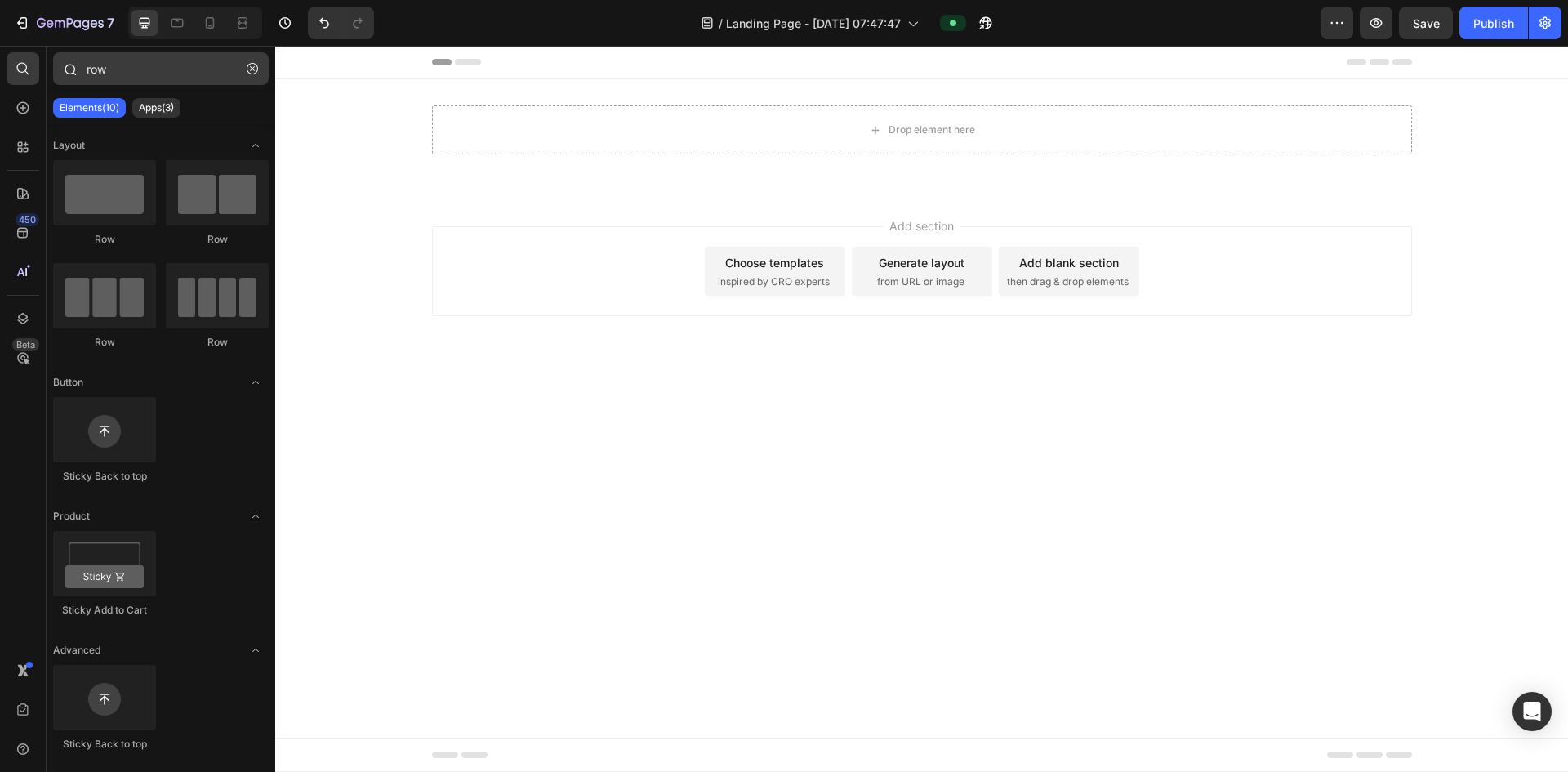 drag, startPoint x: 194, startPoint y: 29, endPoint x: 142, endPoint y: 81, distance: 73.53911 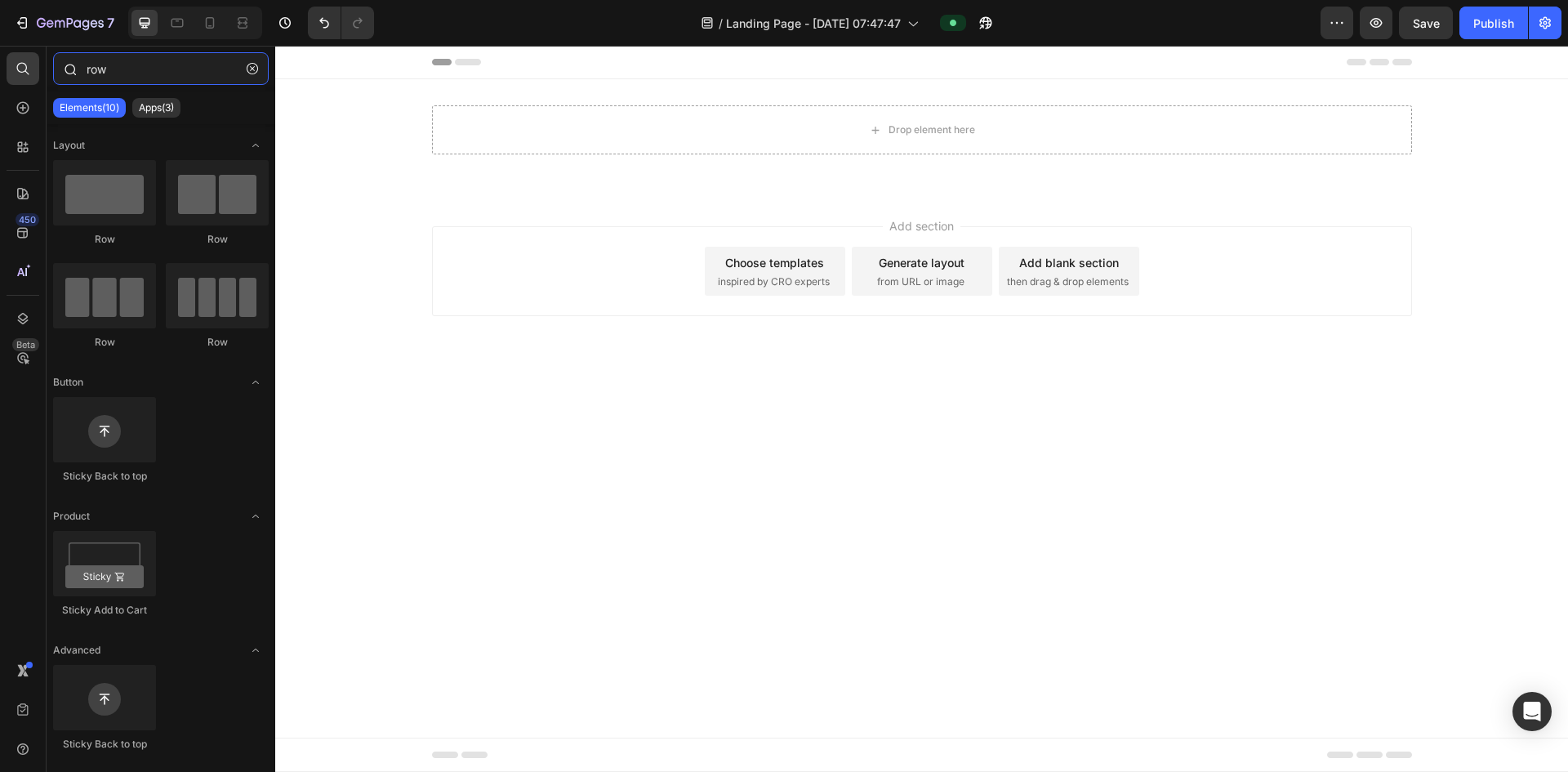 click on "row" at bounding box center [161, 69] 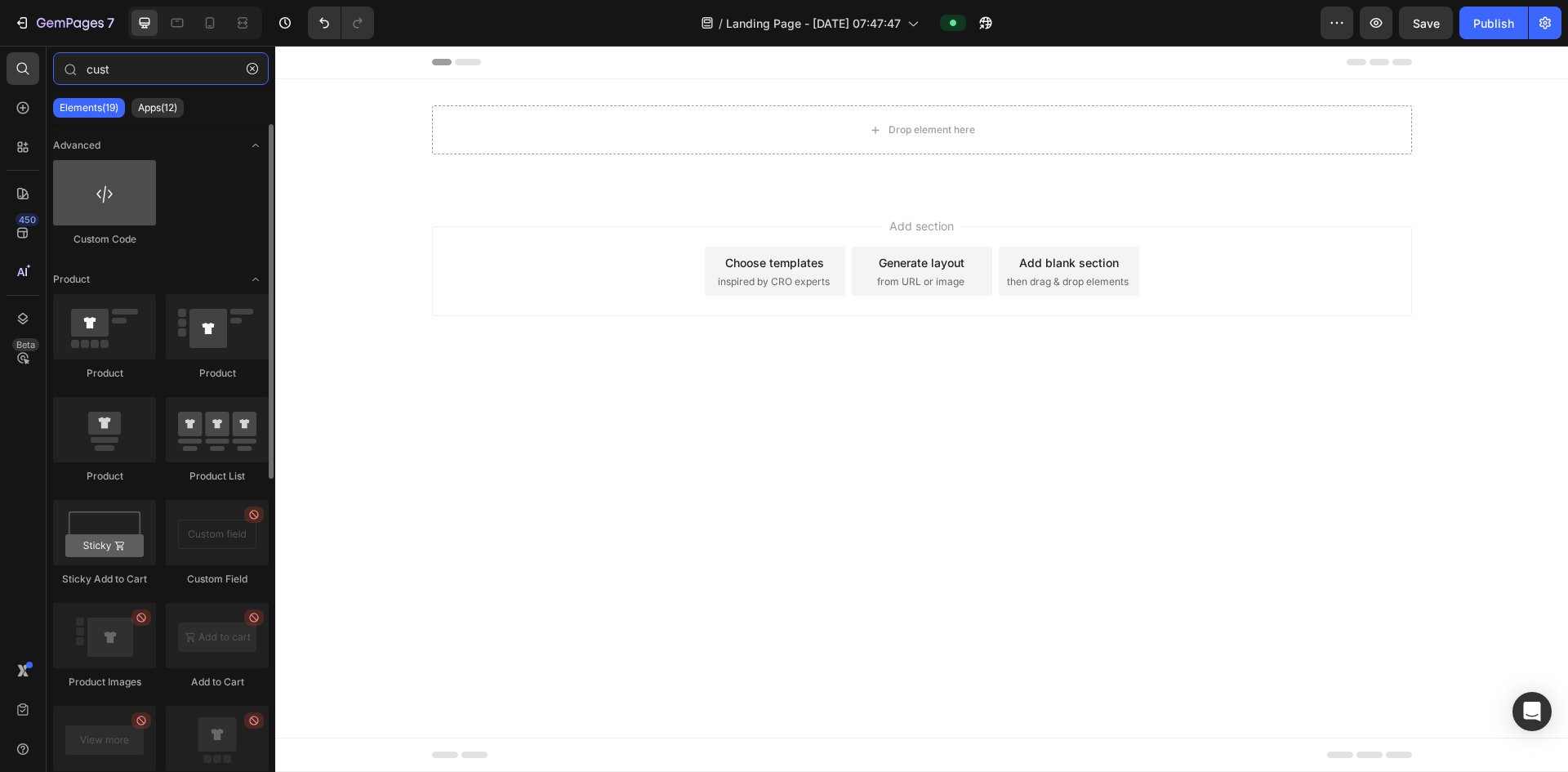 type on "cust" 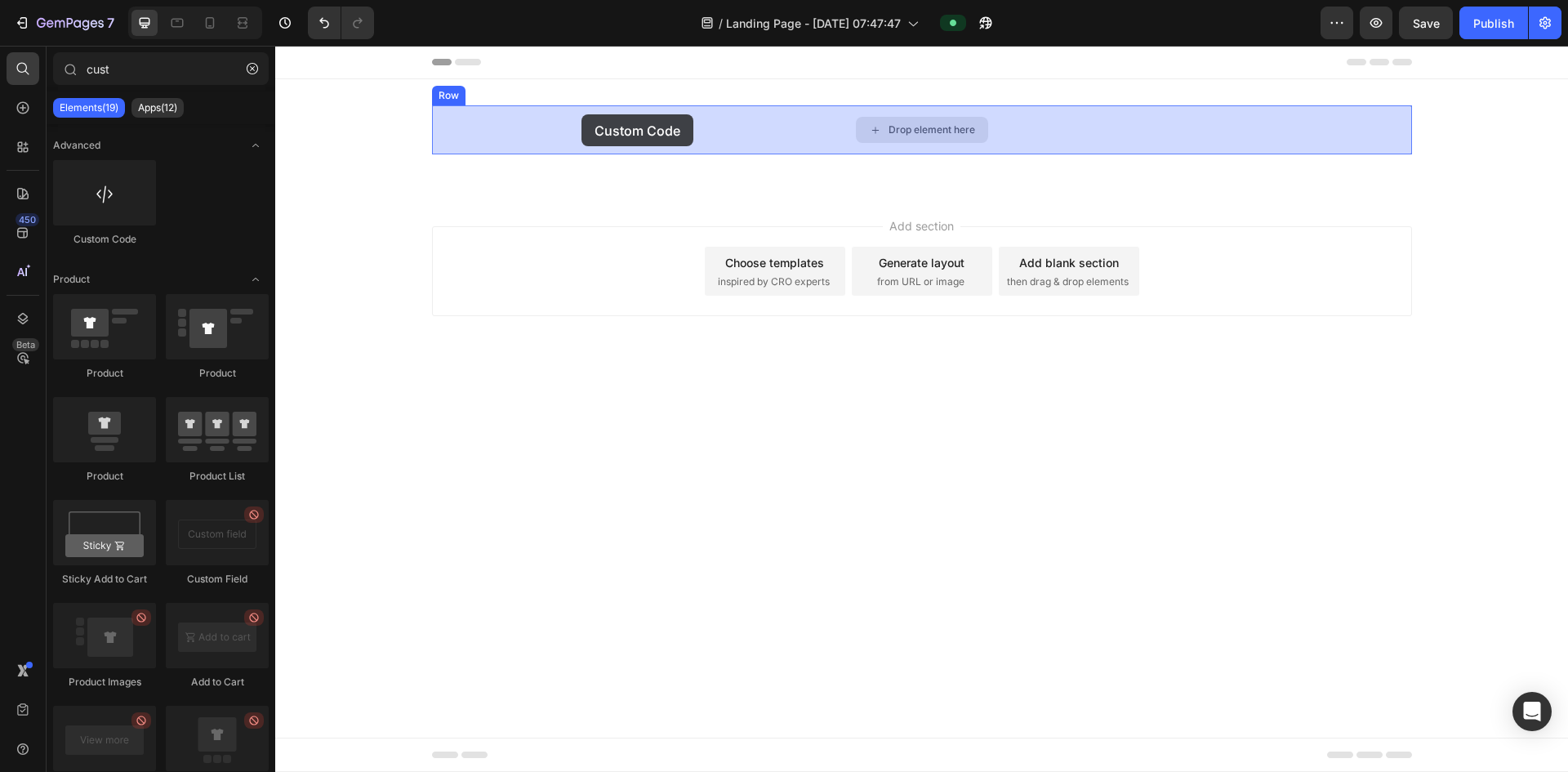 drag, startPoint x: 393, startPoint y: 266, endPoint x: 581, endPoint y: 114, distance: 241.7602 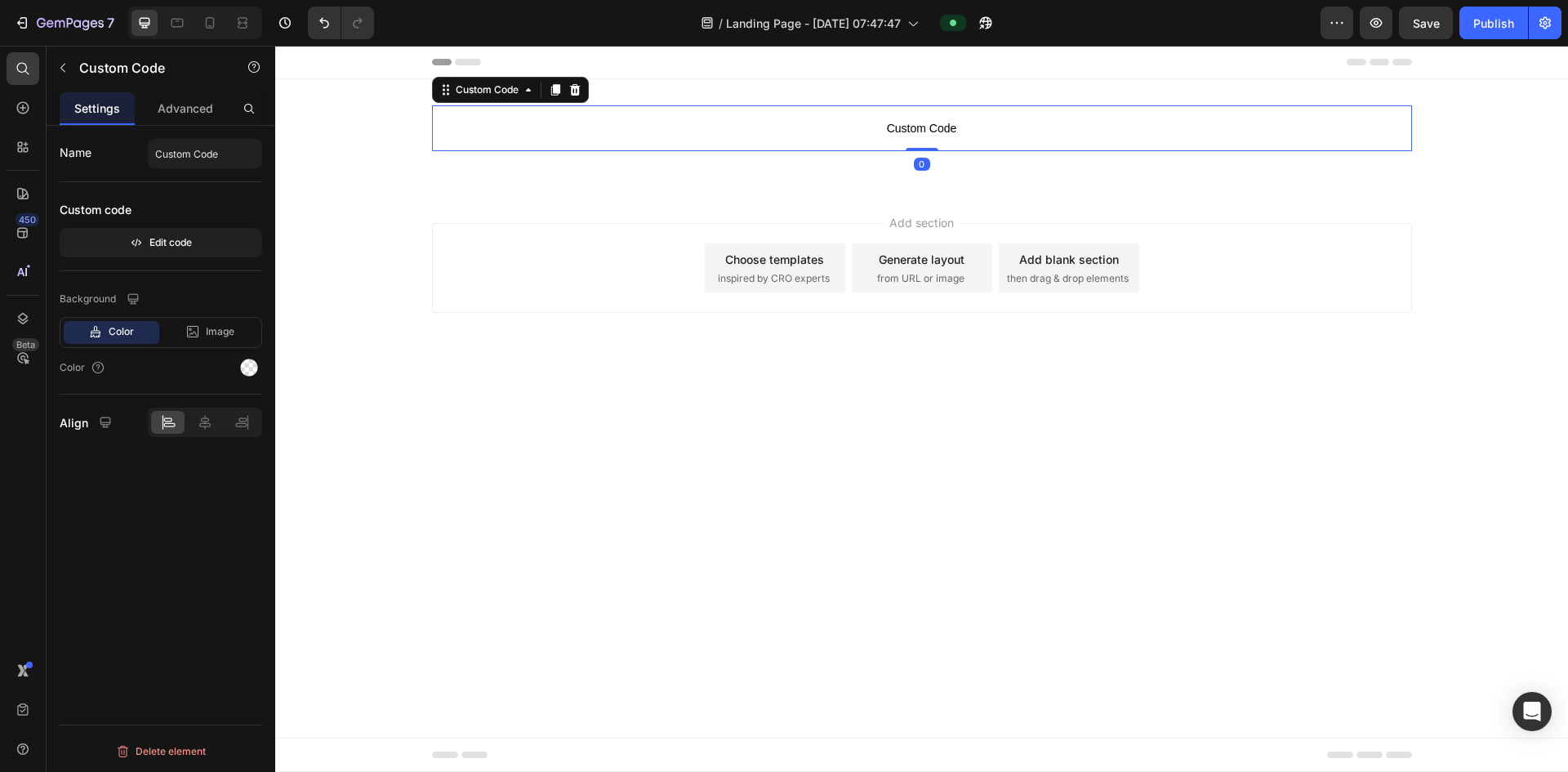 click on "Custom Code" at bounding box center (922, 128) 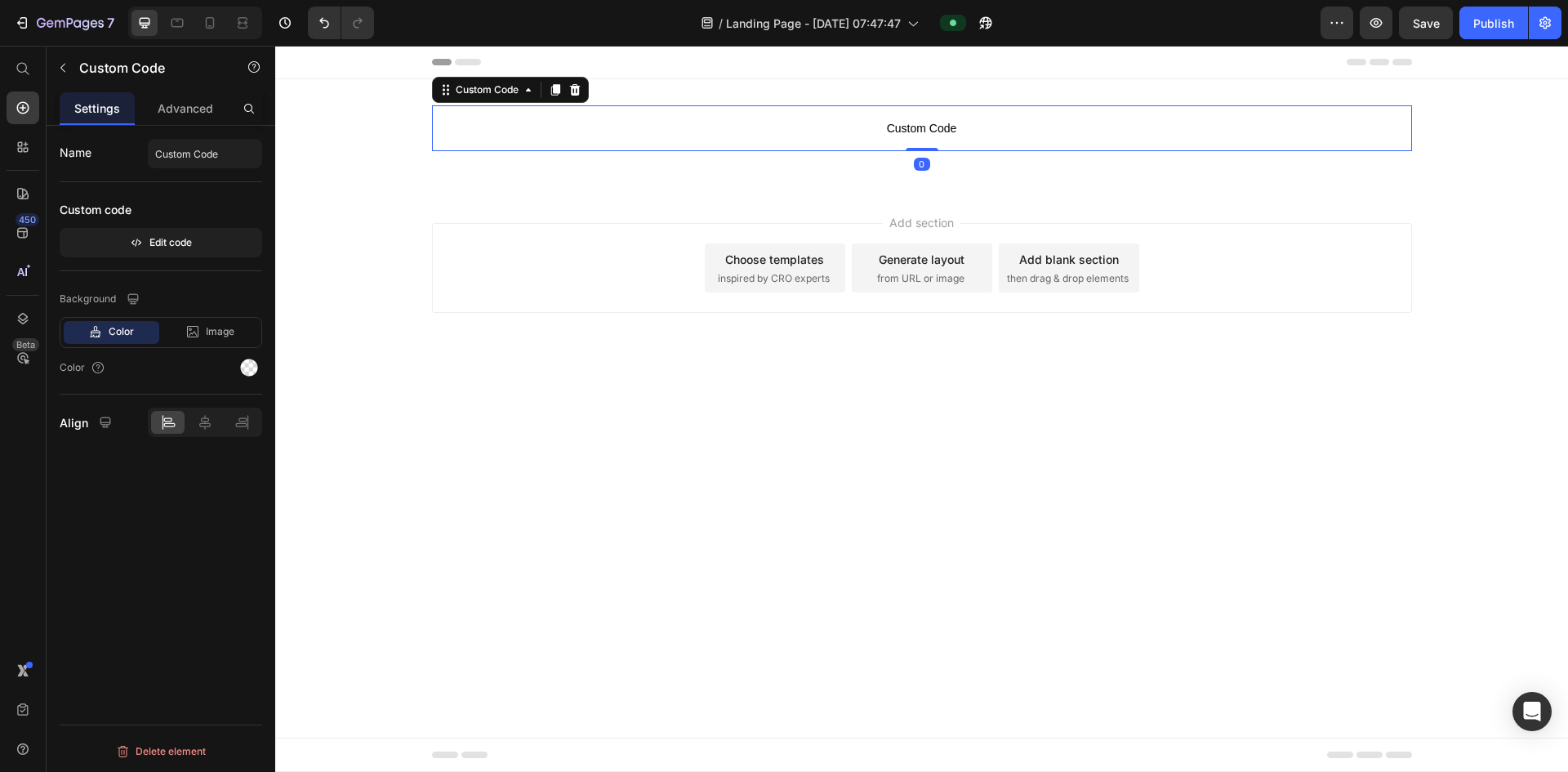 click on "Custom Code" at bounding box center [922, 128] 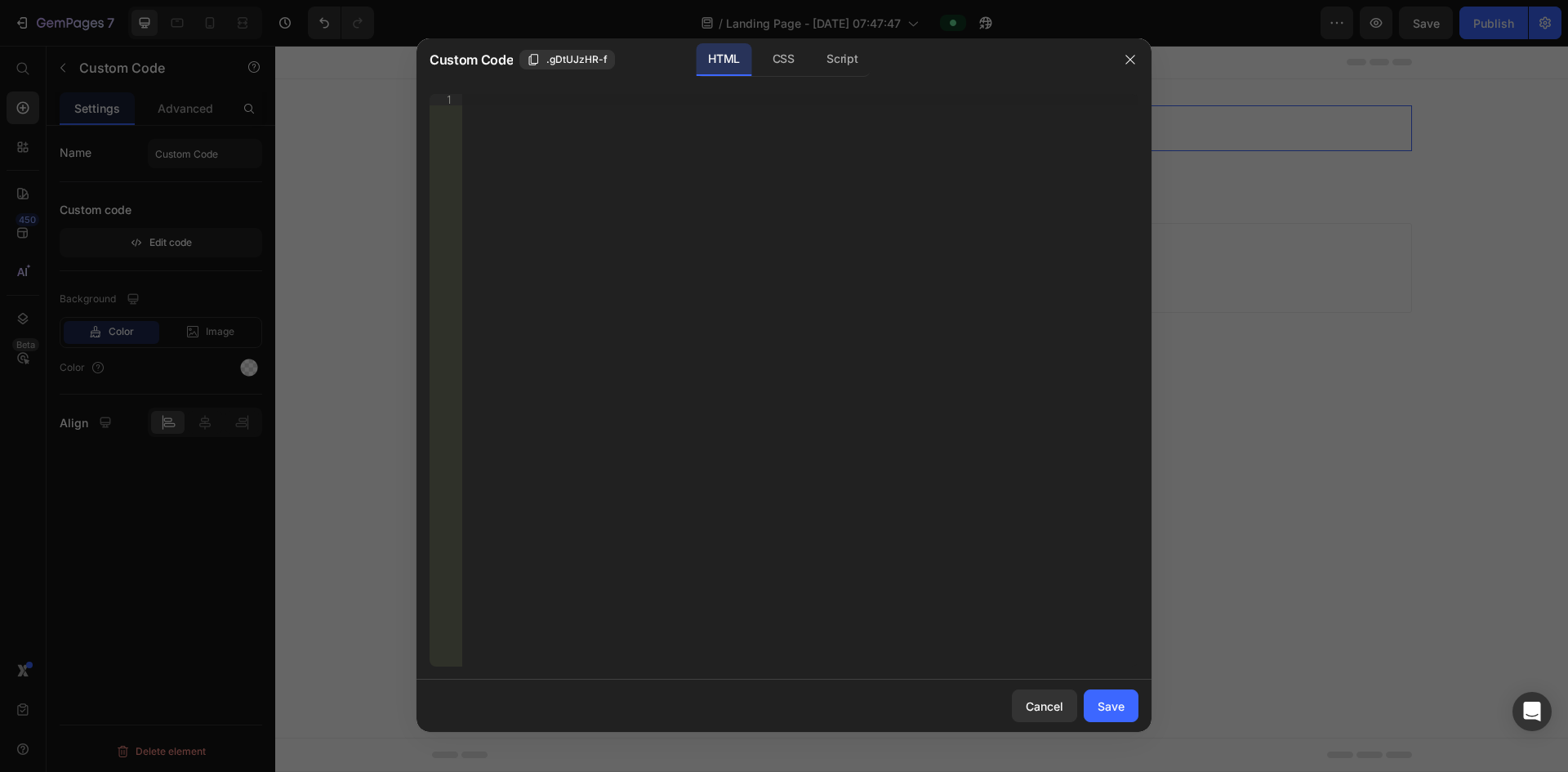 click on "Insert the 3rd-party installation code, HTML code, or Liquid code to display custom content." at bounding box center [800, 391] 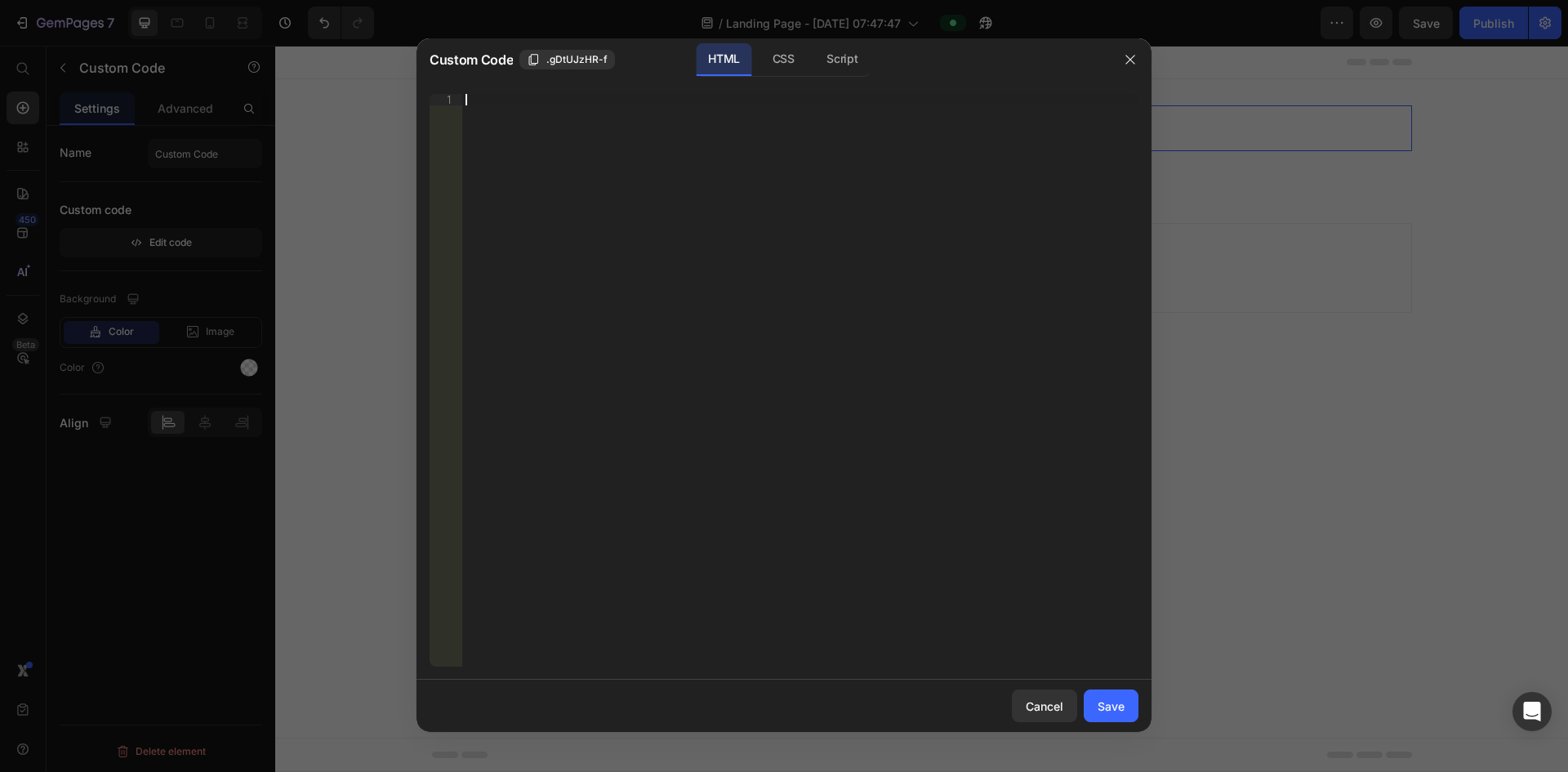 paste on "</script>" 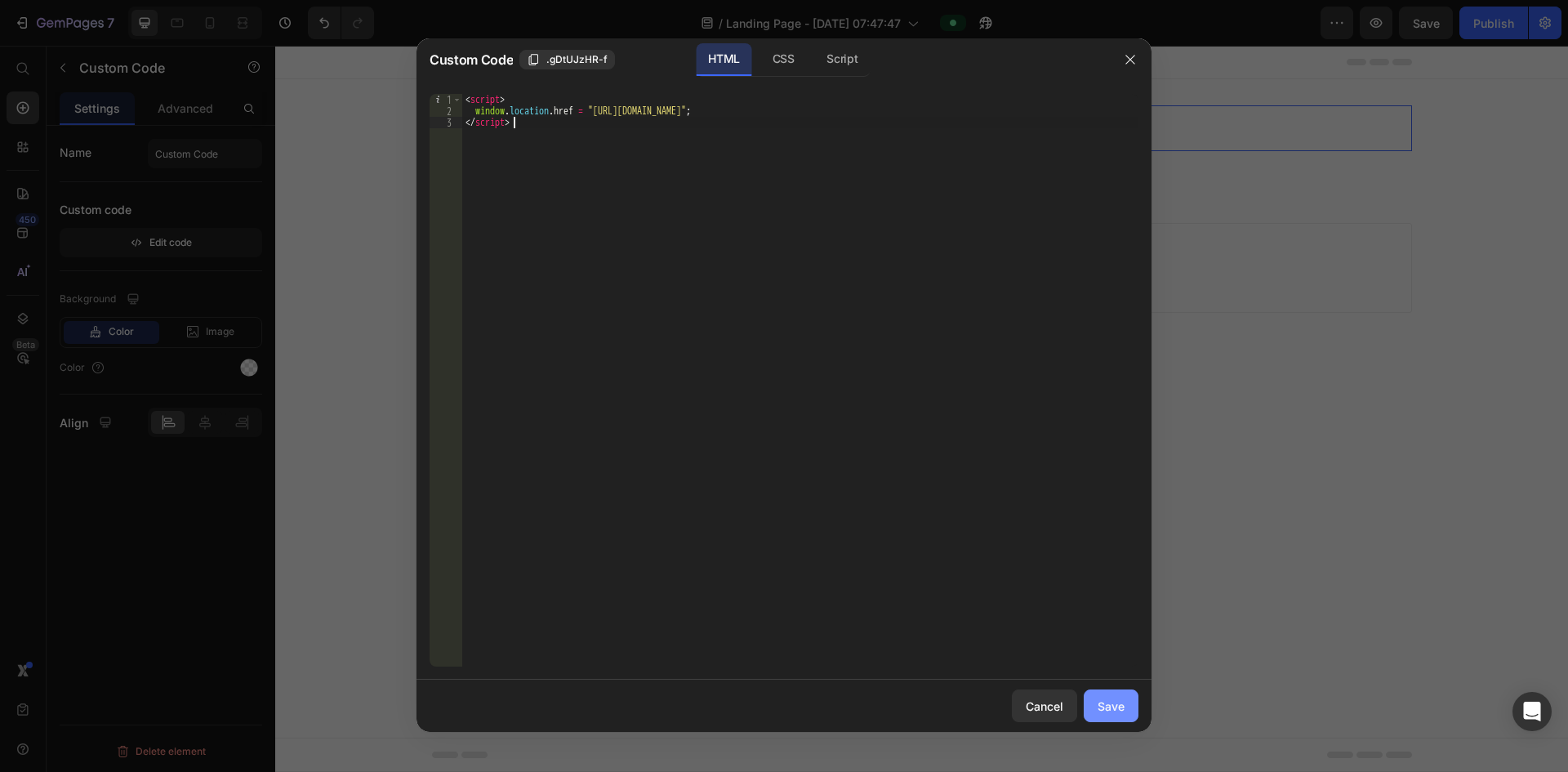 click on "Save" 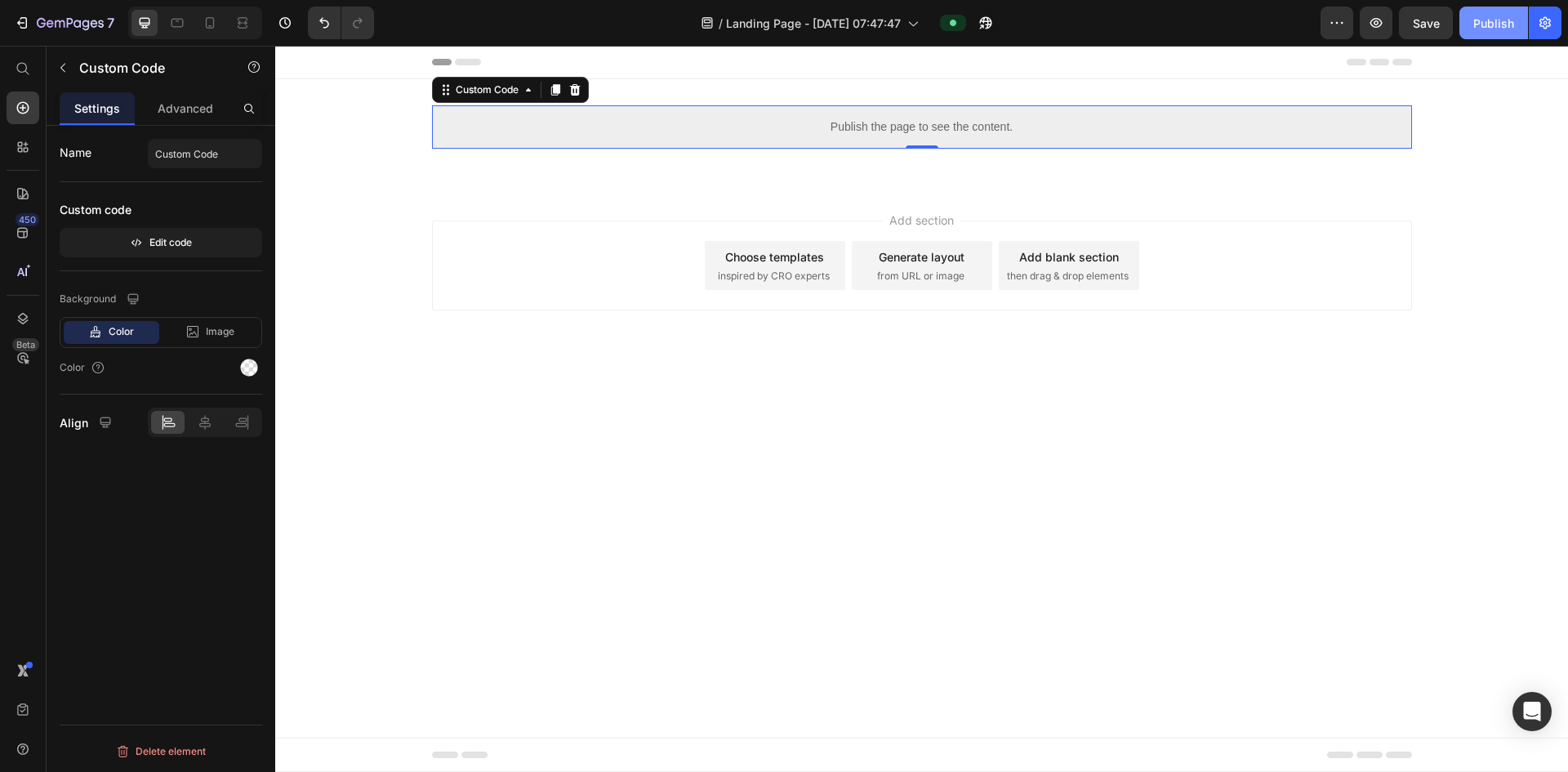 click on "Publish" at bounding box center (1494, 23) 